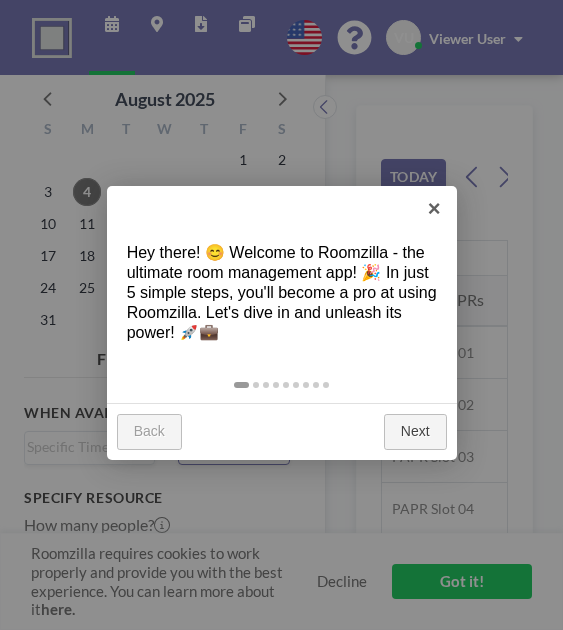 scroll, scrollTop: 0, scrollLeft: 0, axis: both 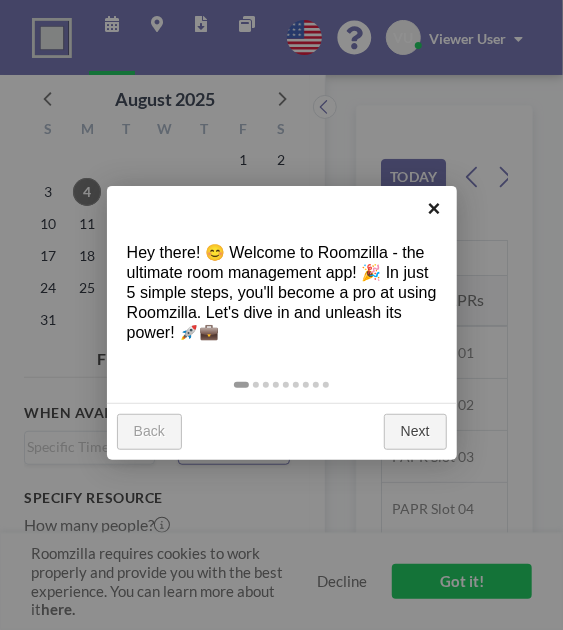 click on "×" at bounding box center [434, 208] 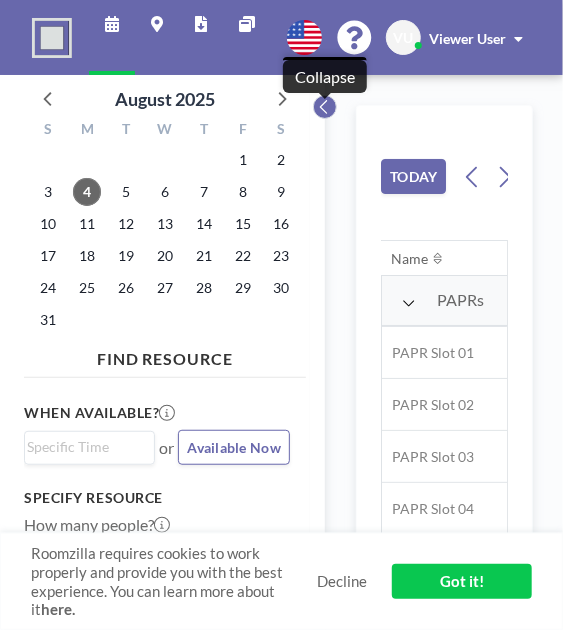 click 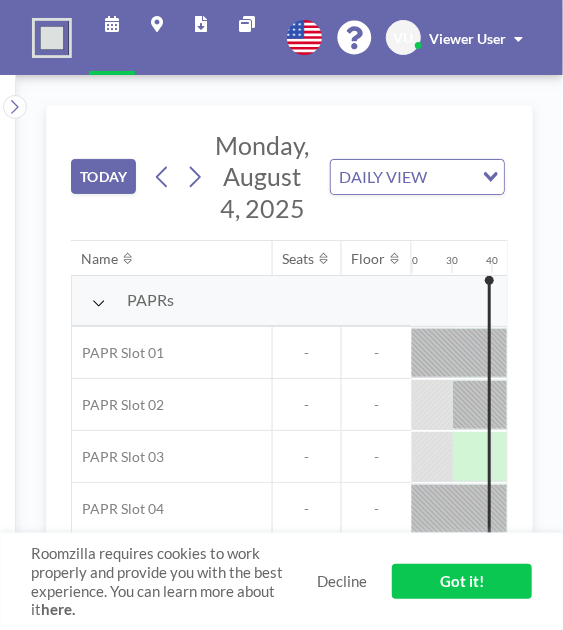 click on "Got it!" at bounding box center (462, 581) 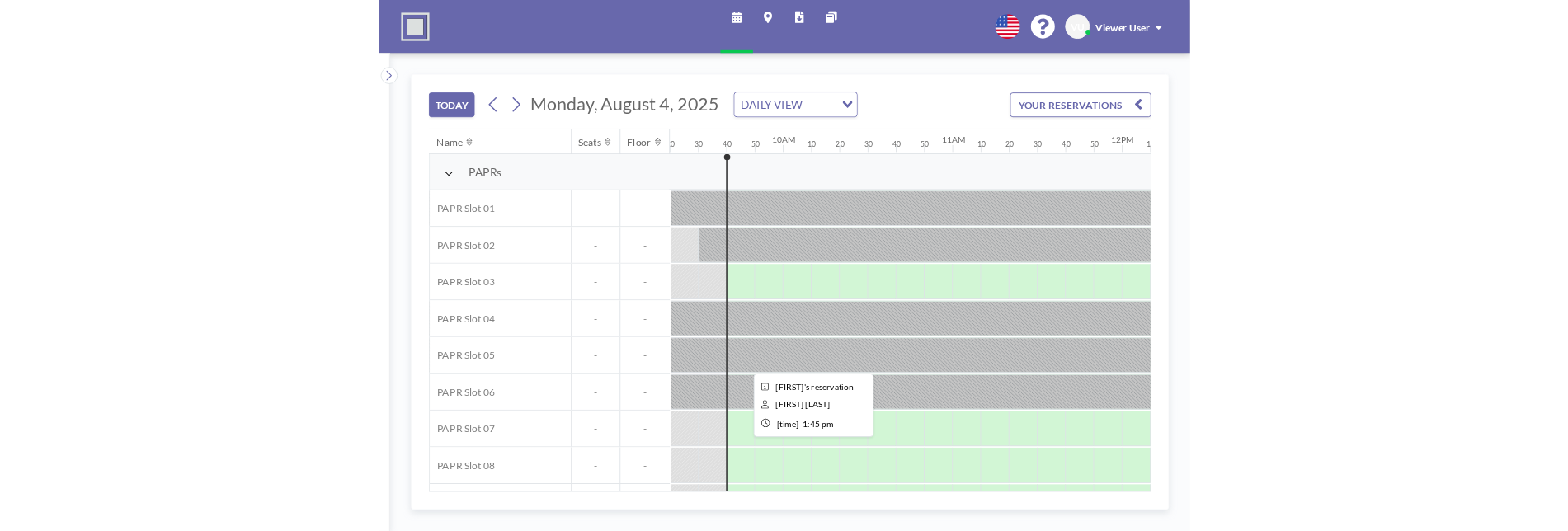 scroll, scrollTop: 0, scrollLeft: 1848, axis: horizontal 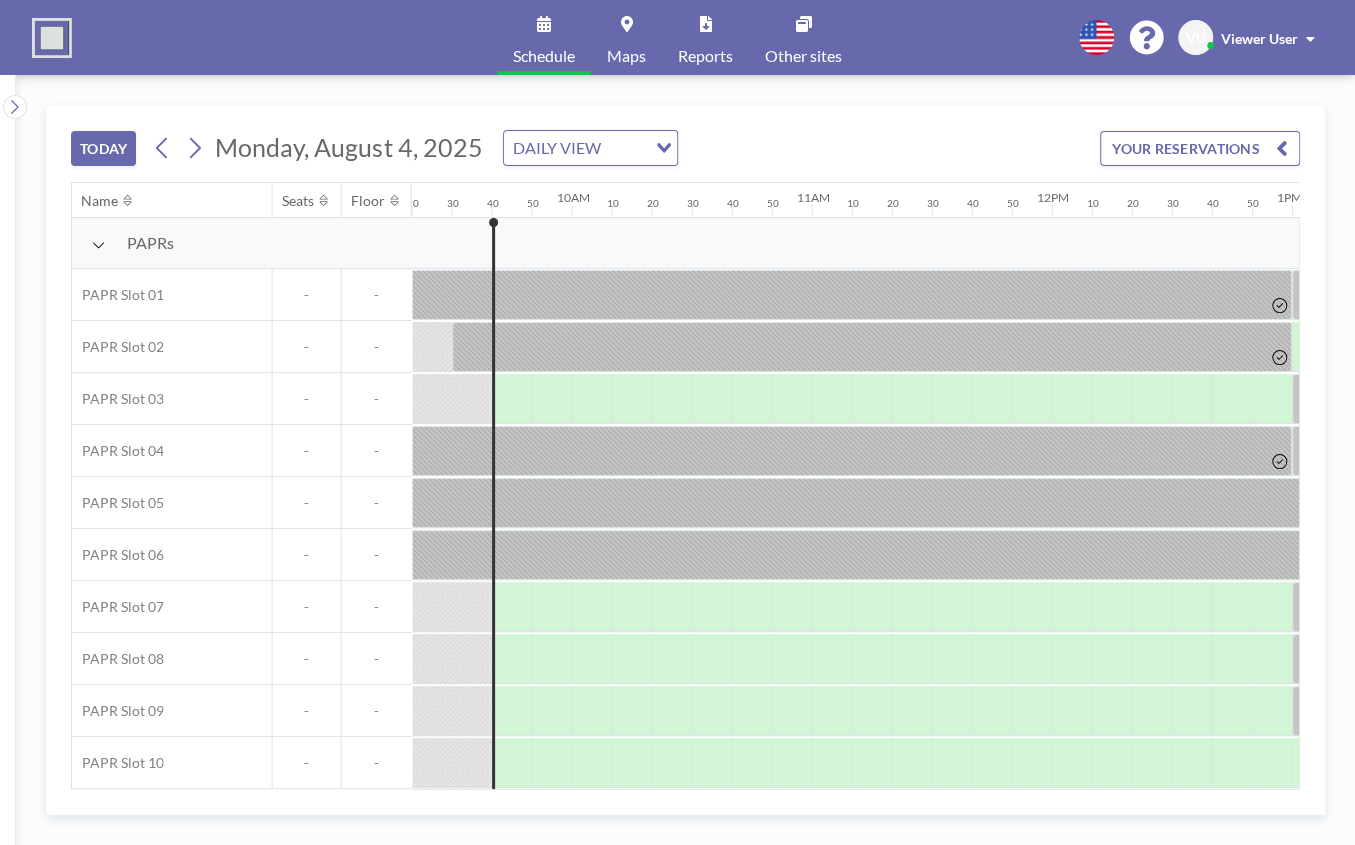 click on "Schedule Maps Reports Other sites  English   Polski   日本語   Española  VU  Viewer User   TODAY  Monday, August 4, 2025
DAILY VIEW
Loading...      YOUR RESERVATIONS  Name Seats Floor  12AM   10   20   30   40   50   1AM   10   20   30   40   50   2AM   10   20   30   40   50   3AM   10   20   30   40   50   4AM   10   20   30   40   50   5AM   10   20   30   40   50   6AM   10   20   30   40   50   7AM   10   20   30   40   50   8AM   10   20   30   40   50   9AM   10   20   30   40   50   10AM   10   20   30   40   50   11AM   10   20   30   40   50   12PM   10   20   30   40   50   1PM   10   20   30   40   50   2PM   10   20   30   40   50   3PM   10   20   30   40   50   4PM   10   20   30   40   50   5PM   10   20   30   40   50   6PM   10   20   30   40   50   7PM   10   20   30   40   50   8PM   10   20   30   40   50   9PM   10   20   30   40   50   10PM   10   20   30   40   50   11PM   10   20   30   40   50   PAPRs  PAPR Slot 01  -   -   -" at bounding box center (677, 422) 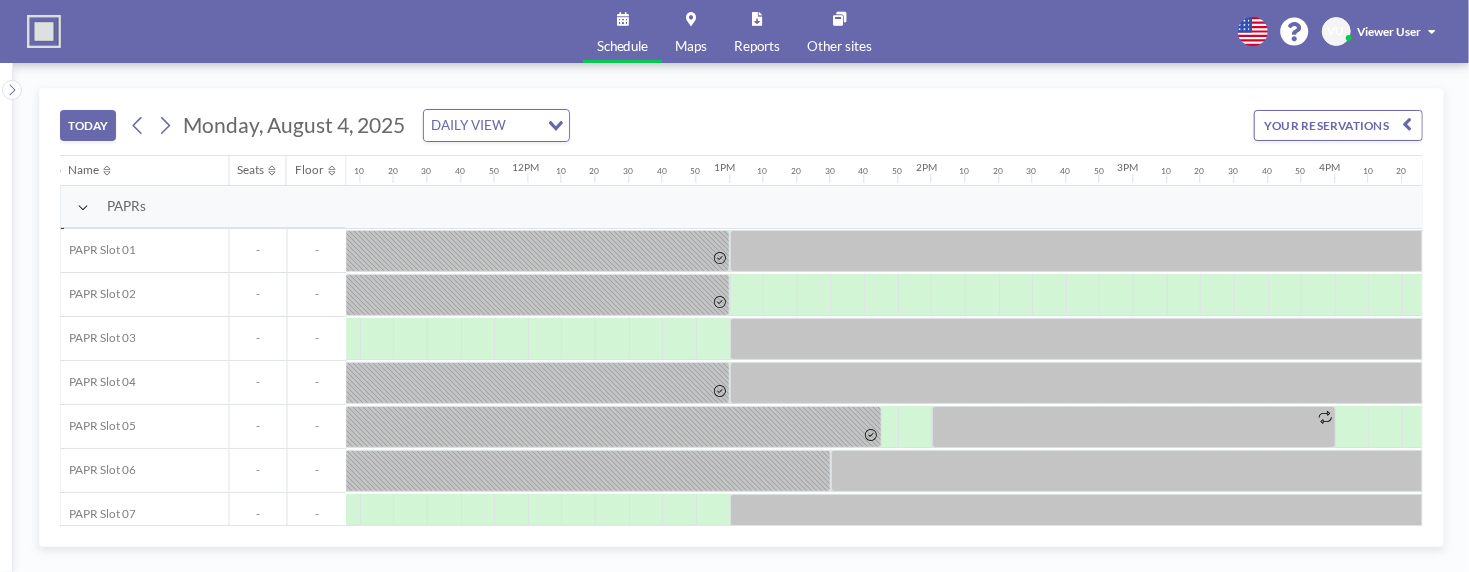 drag, startPoint x: 1467, startPoint y: 575, endPoint x: 1603, endPoint y: 571, distance: 136.0588 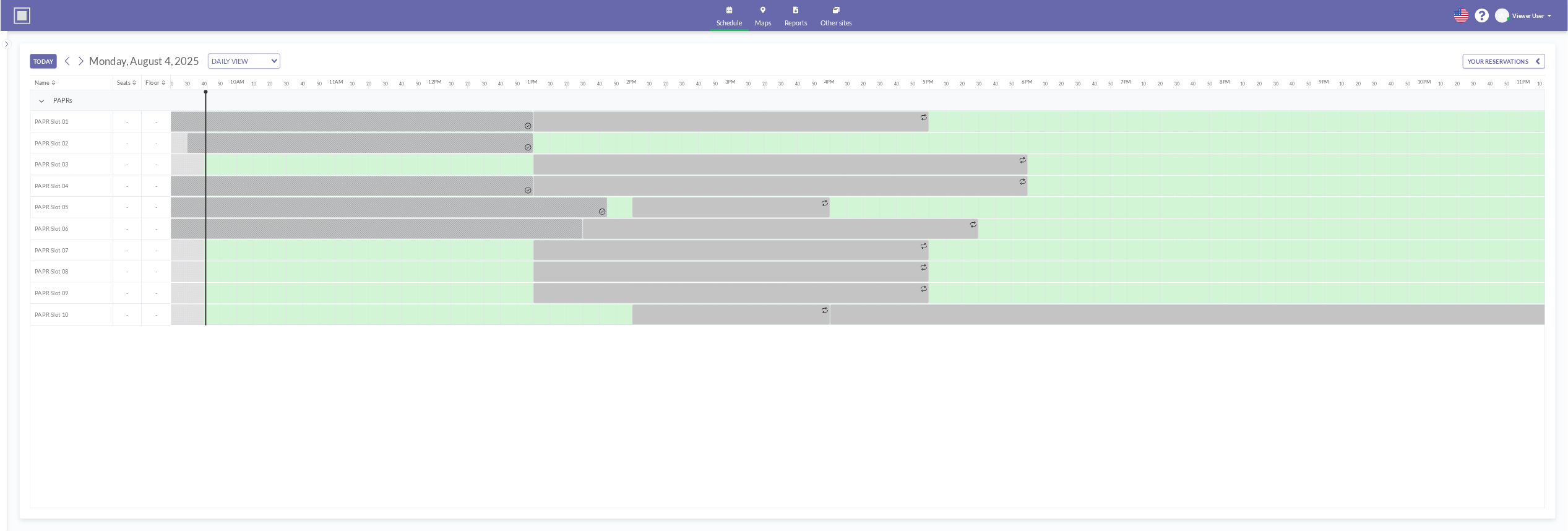 scroll, scrollTop: 0, scrollLeft: 1386, axis: horizontal 